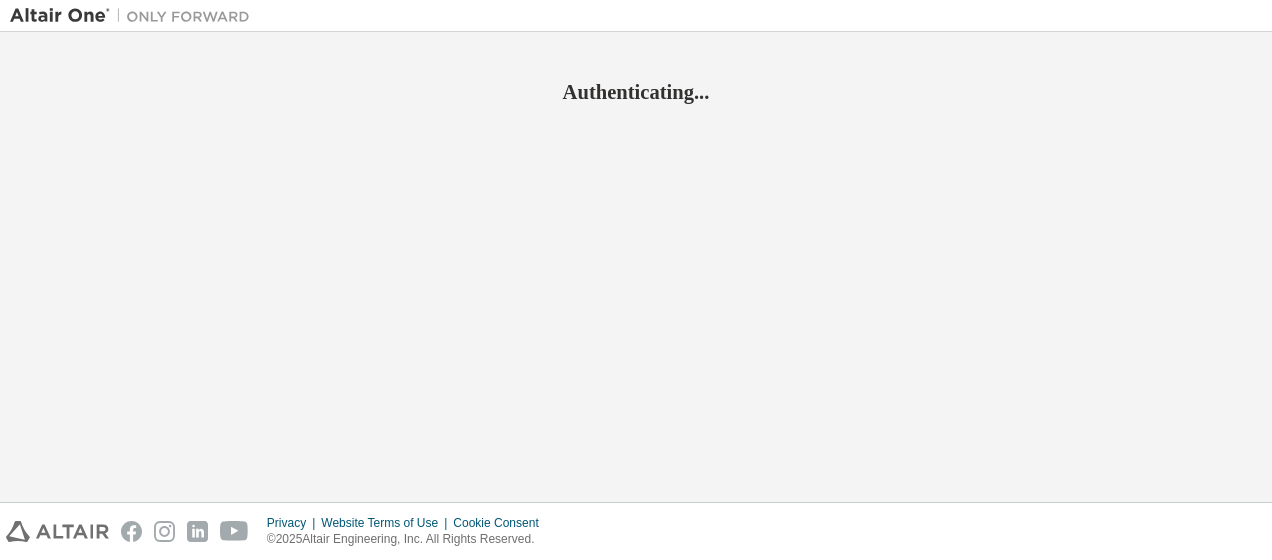 scroll, scrollTop: 0, scrollLeft: 0, axis: both 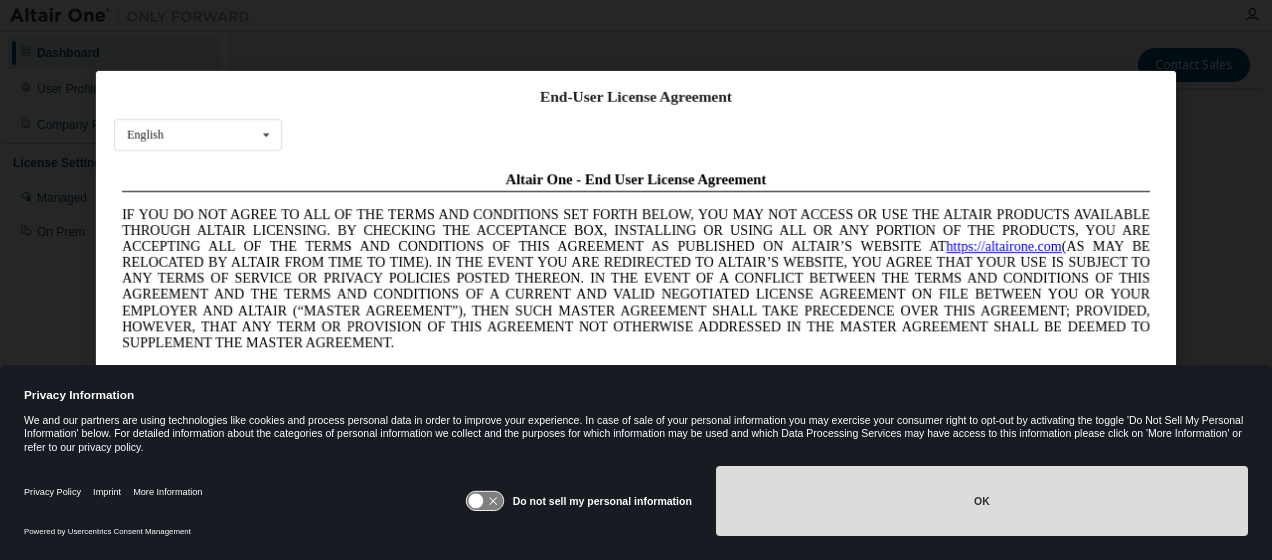 click on "OK" at bounding box center (982, 501) 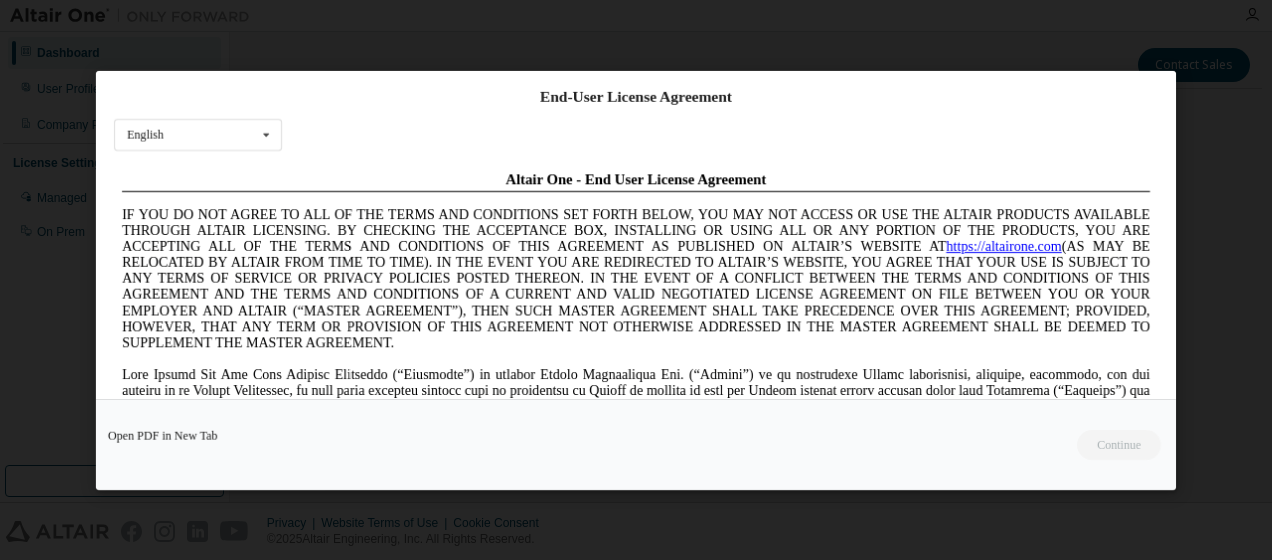 click on "Open PDF in New Tab Continue" at bounding box center (636, 444) 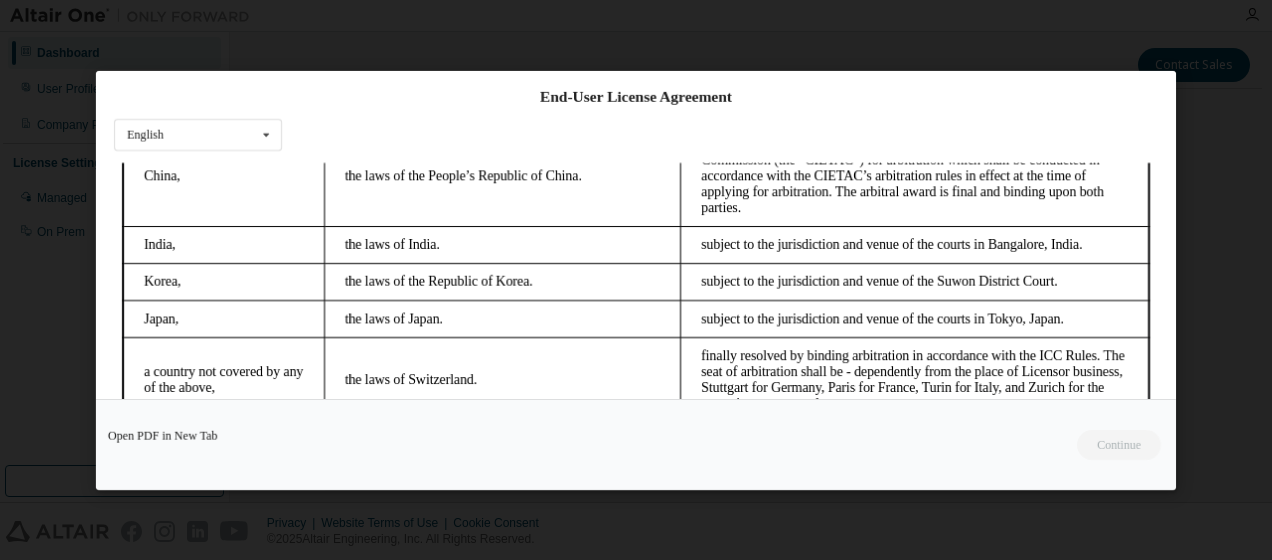 scroll, scrollTop: 5654, scrollLeft: 0, axis: vertical 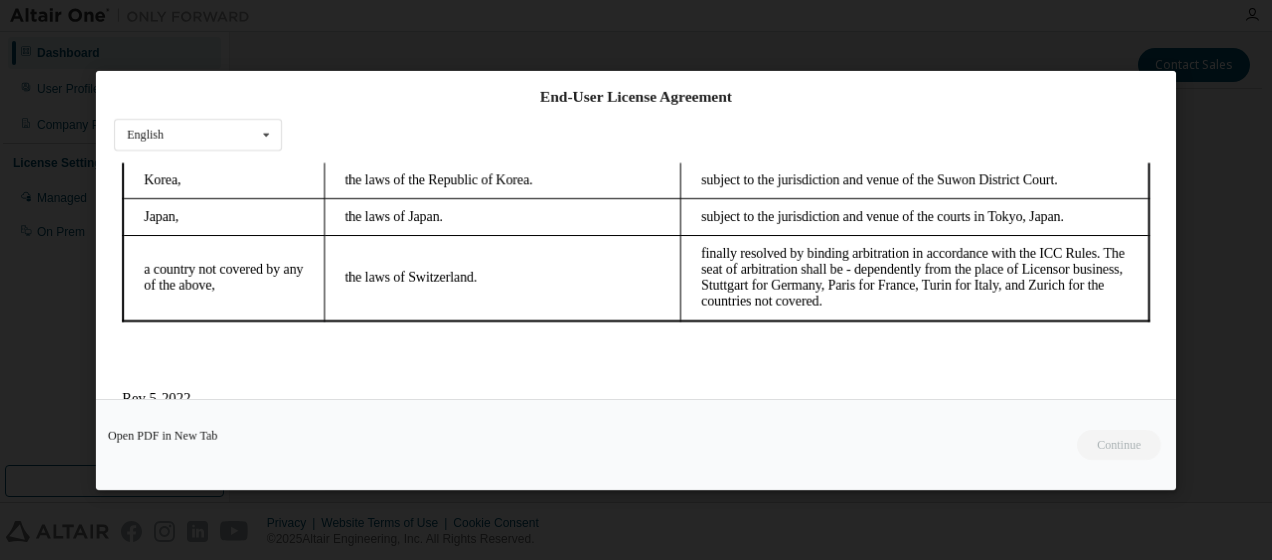 drag, startPoint x: 1136, startPoint y: 191, endPoint x: 1240, endPoint y: 580, distance: 402.66238 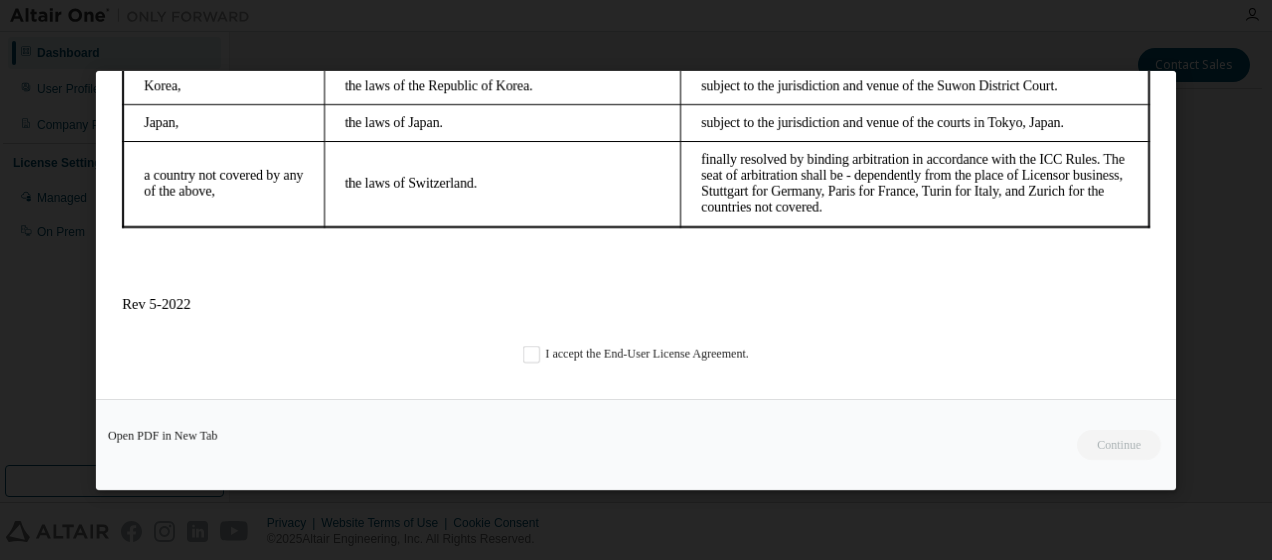 scroll, scrollTop: 96, scrollLeft: 0, axis: vertical 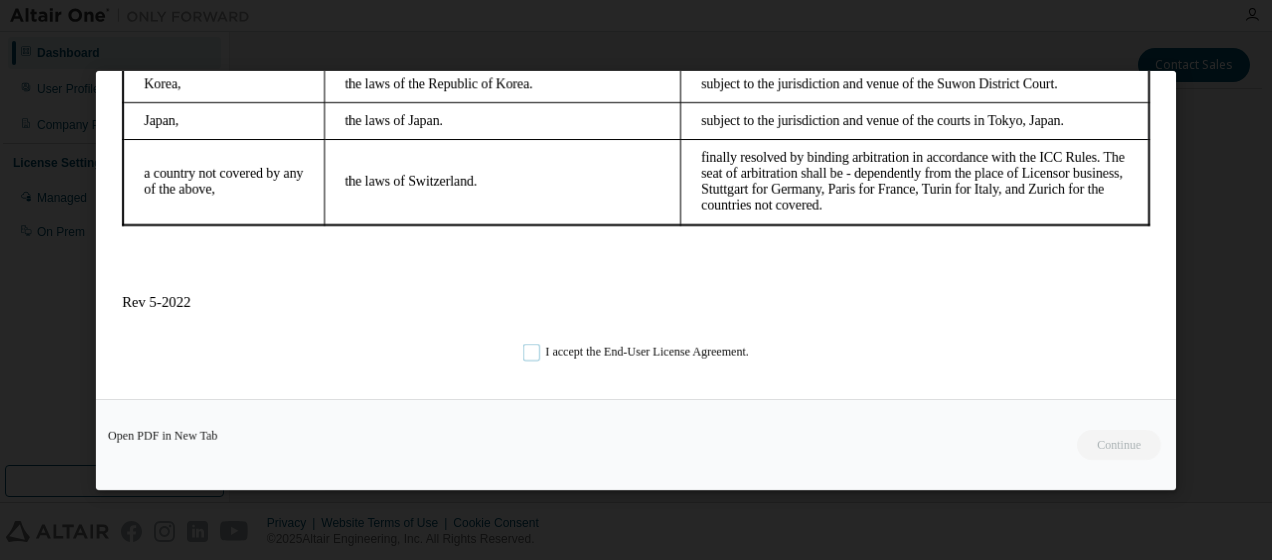 click on "I accept the End-User License Agreement." at bounding box center [636, 352] 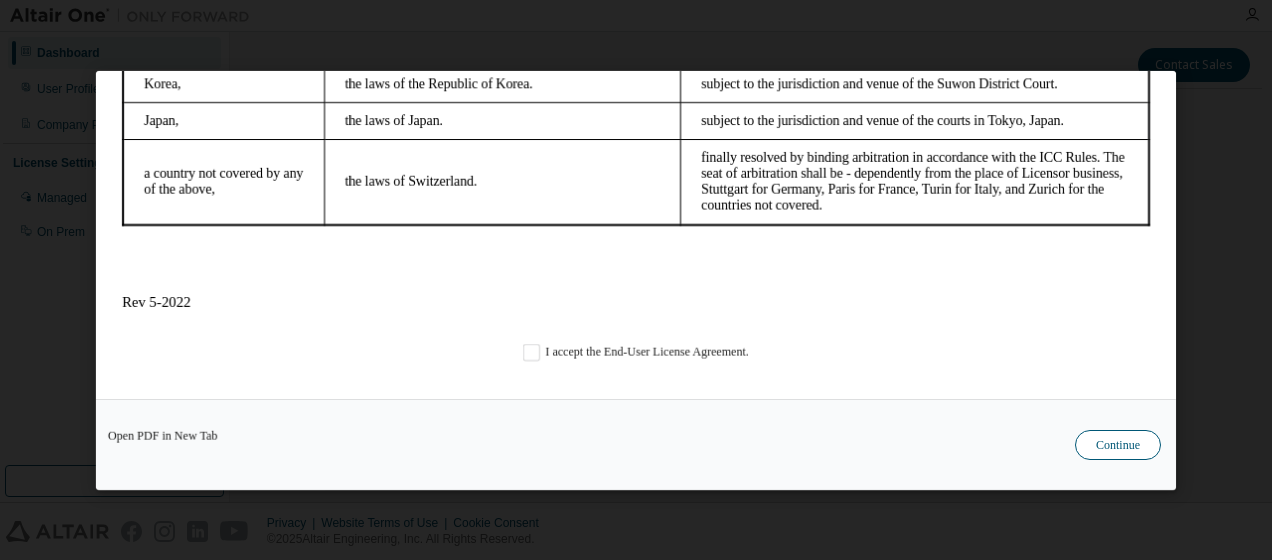 click on "Continue" at bounding box center (1118, 445) 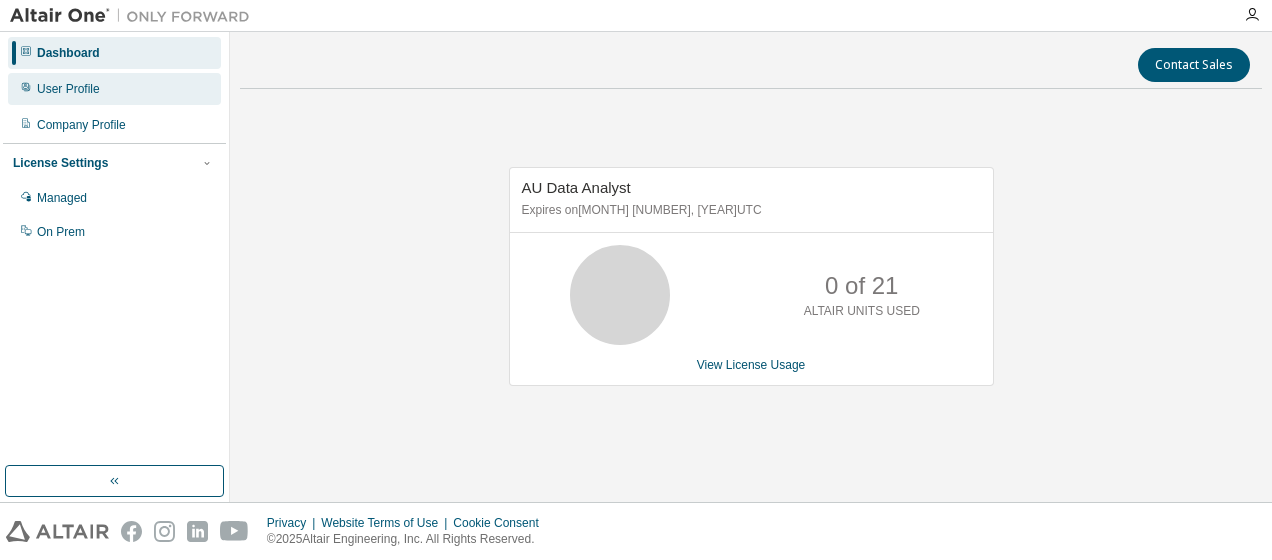 click on "User Profile" at bounding box center (68, 89) 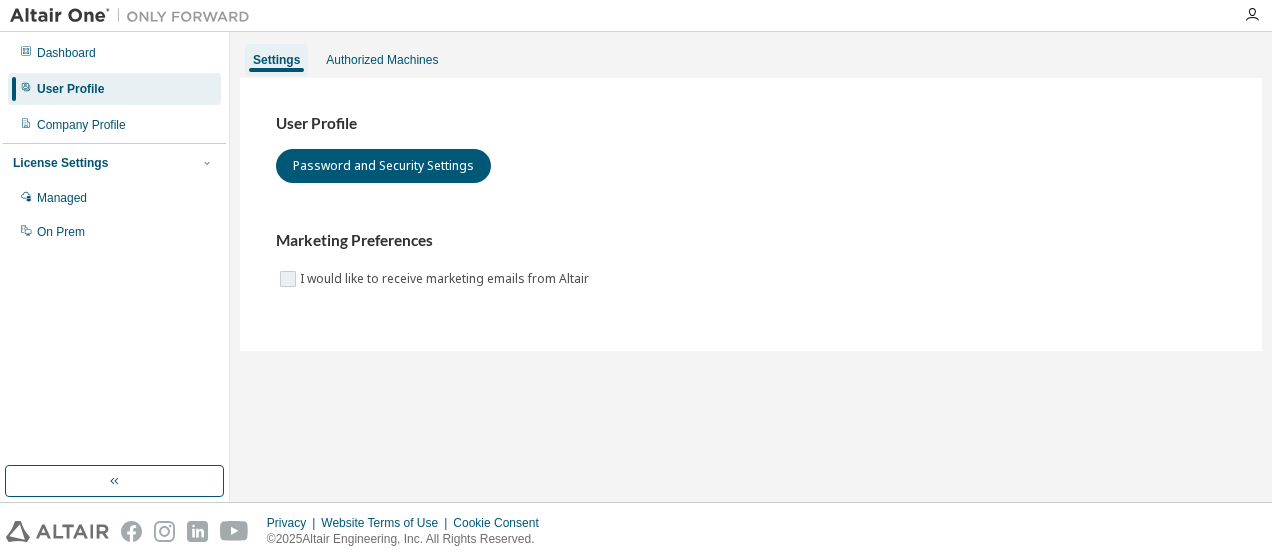 click on "I would like to receive marketing emails from Altair" at bounding box center [446, 279] 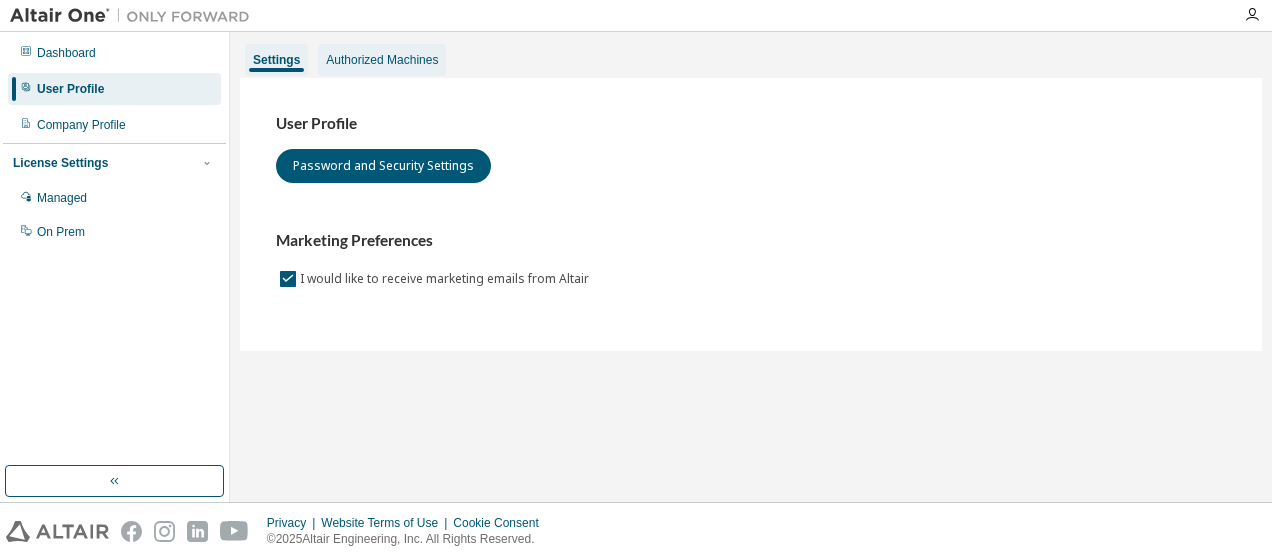 click on "Authorized Machines" at bounding box center [382, 60] 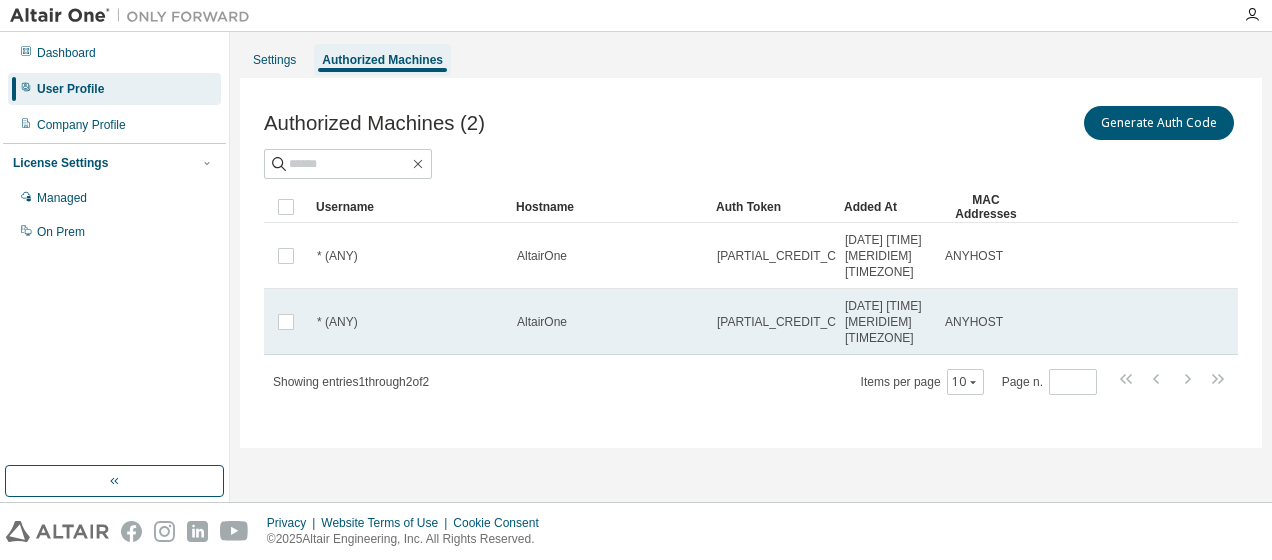 click on "0ad0...9147" at bounding box center [772, 322] 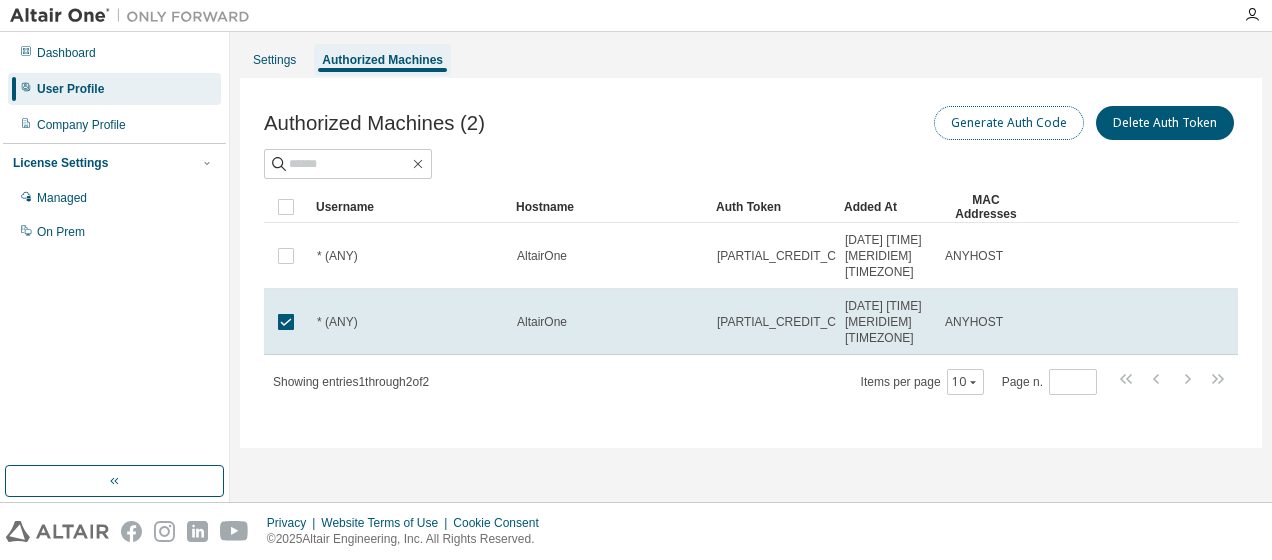click on "Generate Auth Code" at bounding box center (1009, 123) 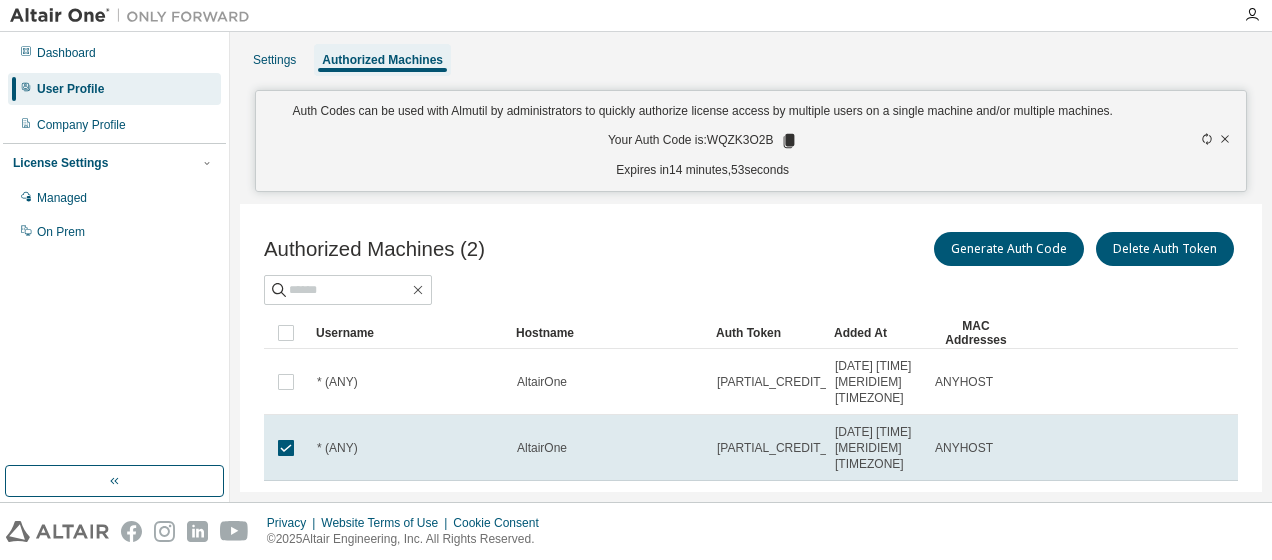 drag, startPoint x: 779, startPoint y: 140, endPoint x: 692, endPoint y: 253, distance: 142.61136 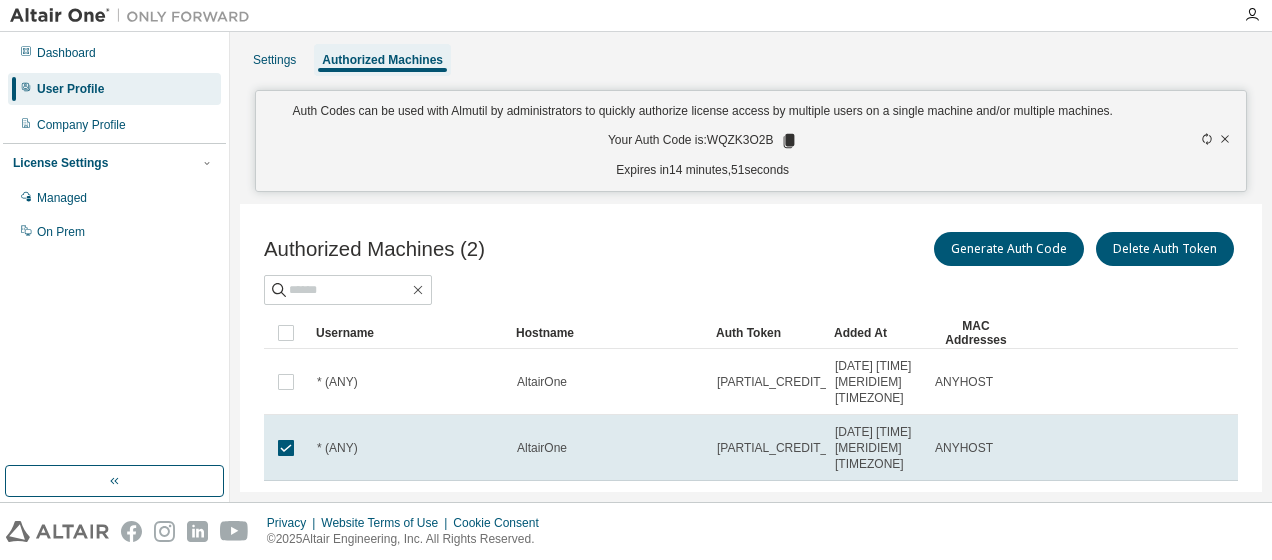 click 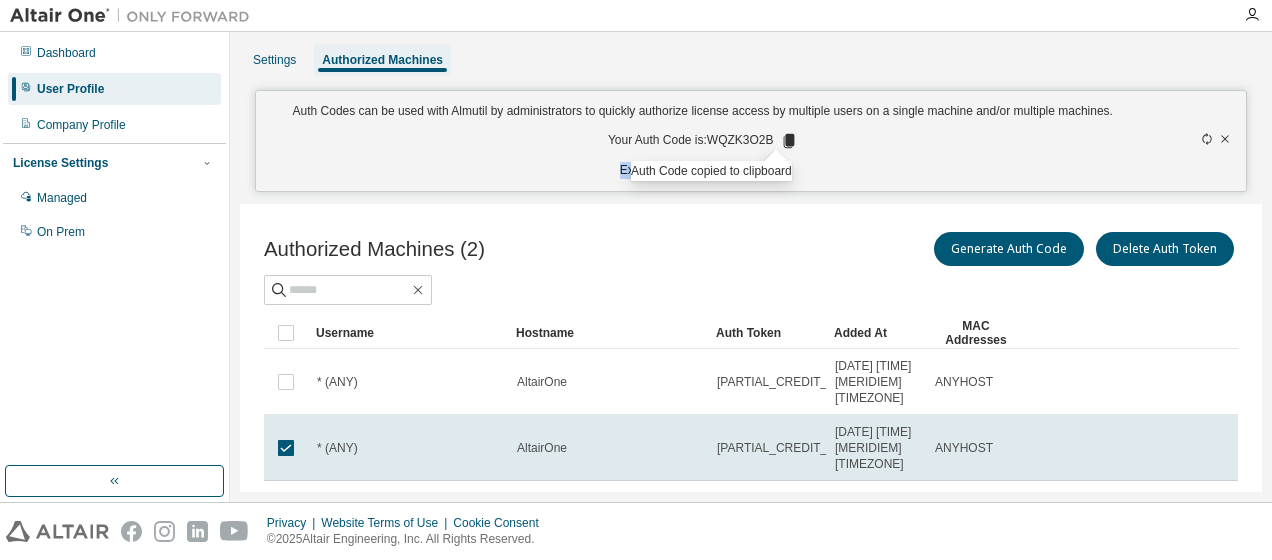 drag, startPoint x: 1146, startPoint y: 135, endPoint x: 971, endPoint y: 157, distance: 176.37744 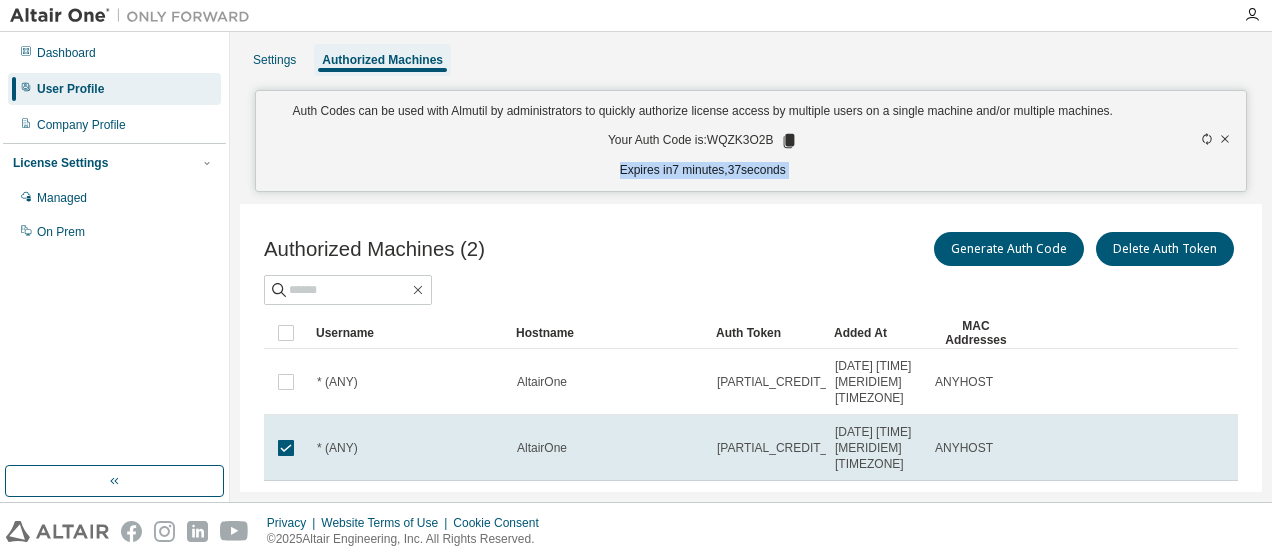 drag, startPoint x: 971, startPoint y: 157, endPoint x: 1194, endPoint y: 133, distance: 224.28777 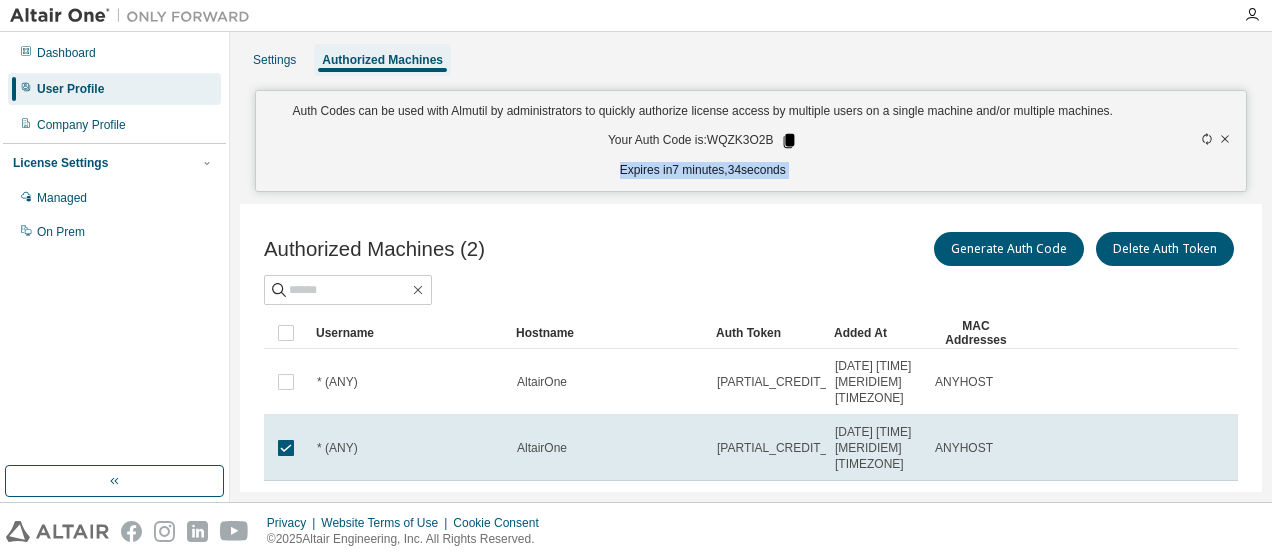 click 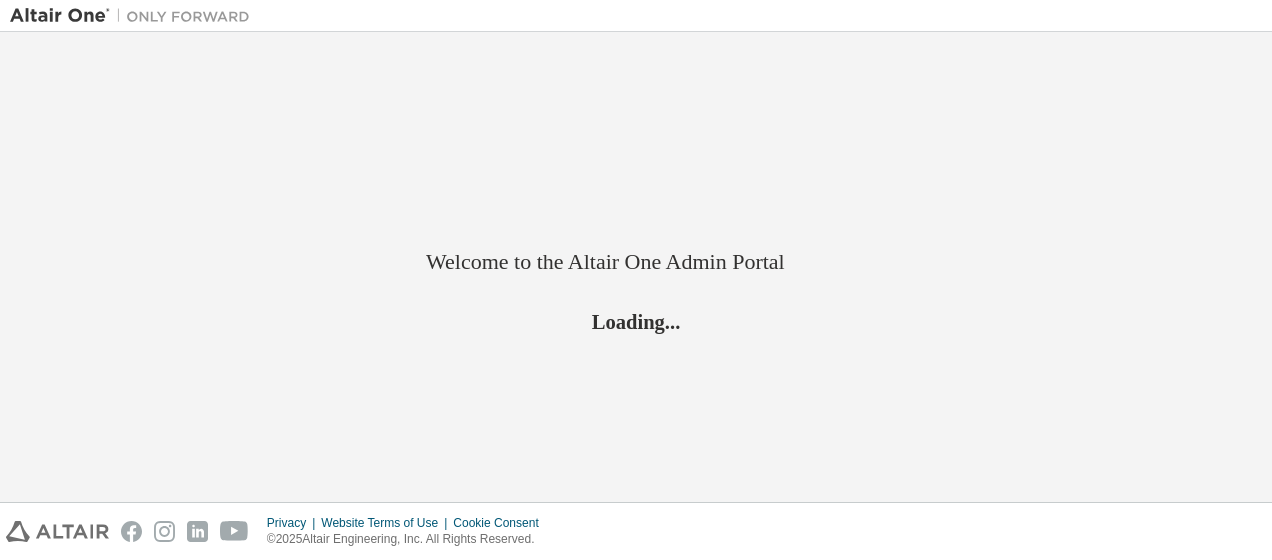 scroll, scrollTop: 0, scrollLeft: 0, axis: both 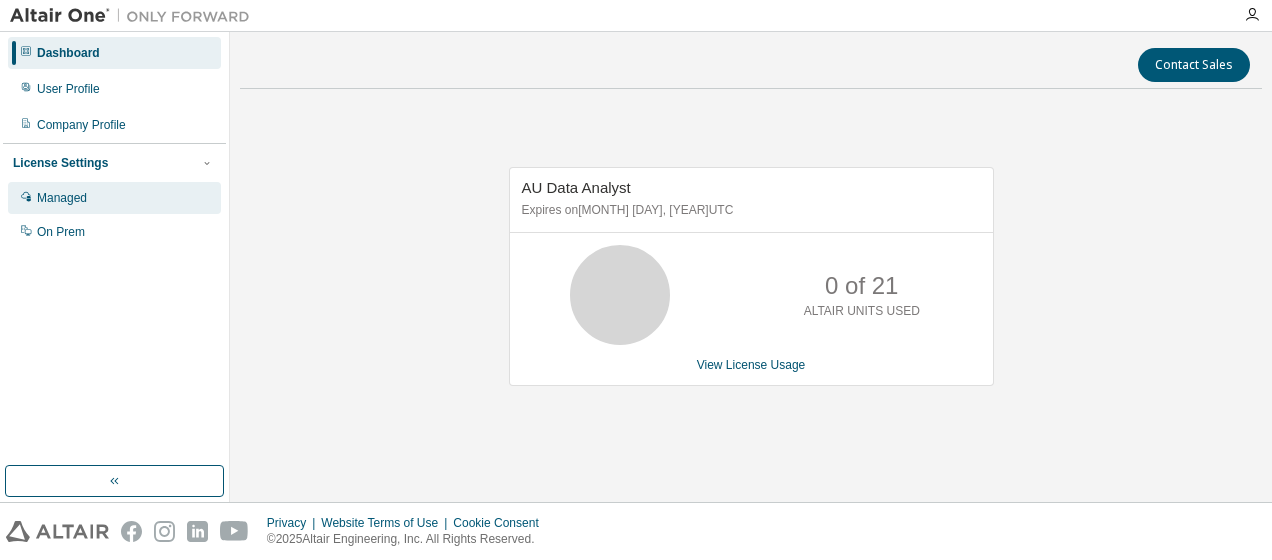 click on "Managed" at bounding box center [114, 198] 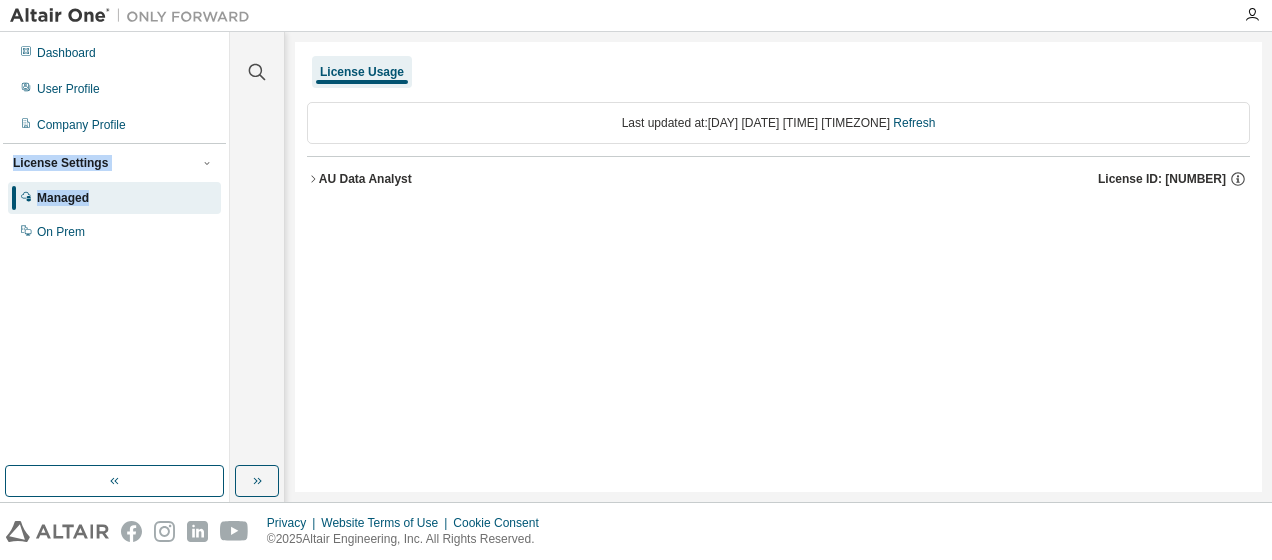 drag, startPoint x: 155, startPoint y: 132, endPoint x: 104, endPoint y: 191, distance: 77.987175 